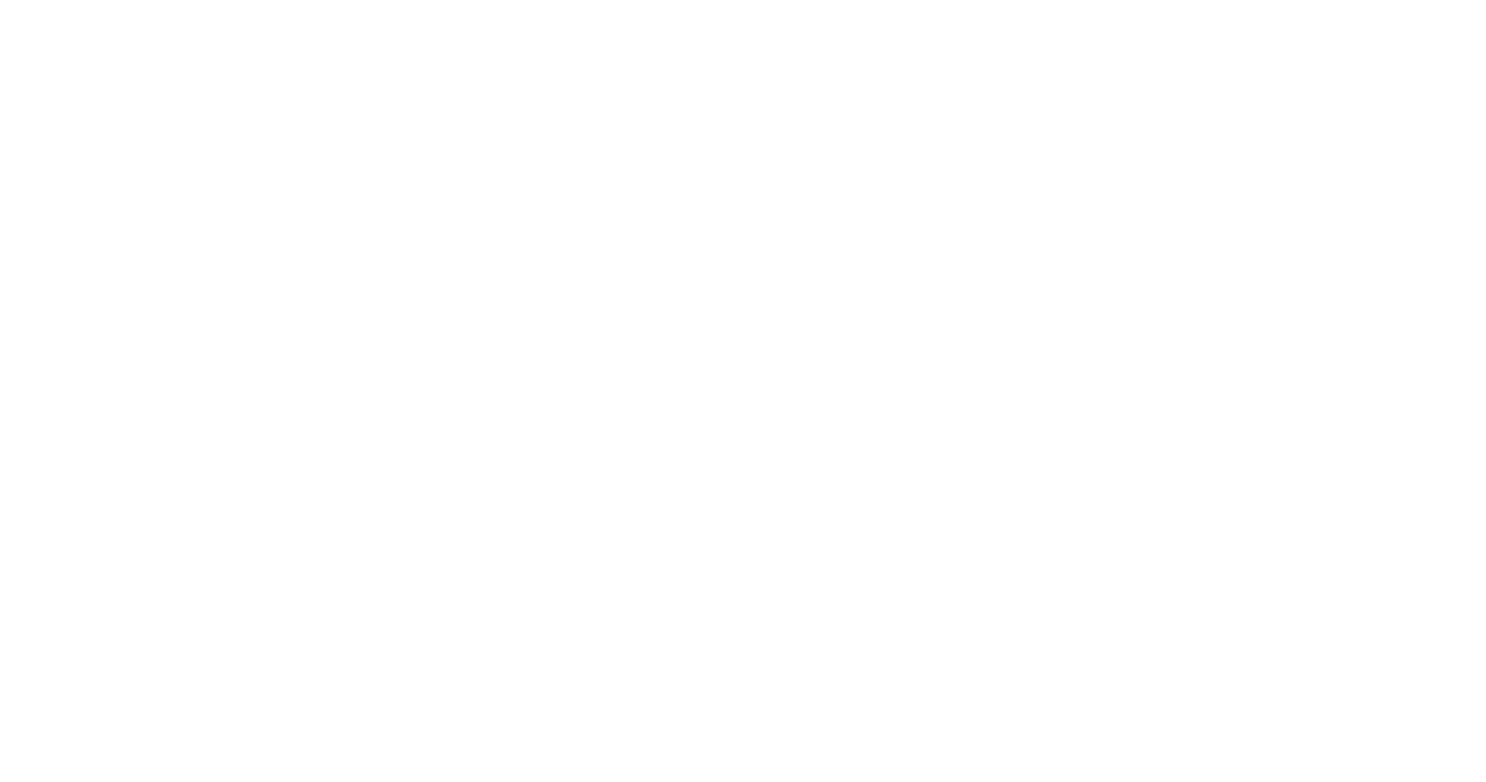 scroll, scrollTop: 0, scrollLeft: 0, axis: both 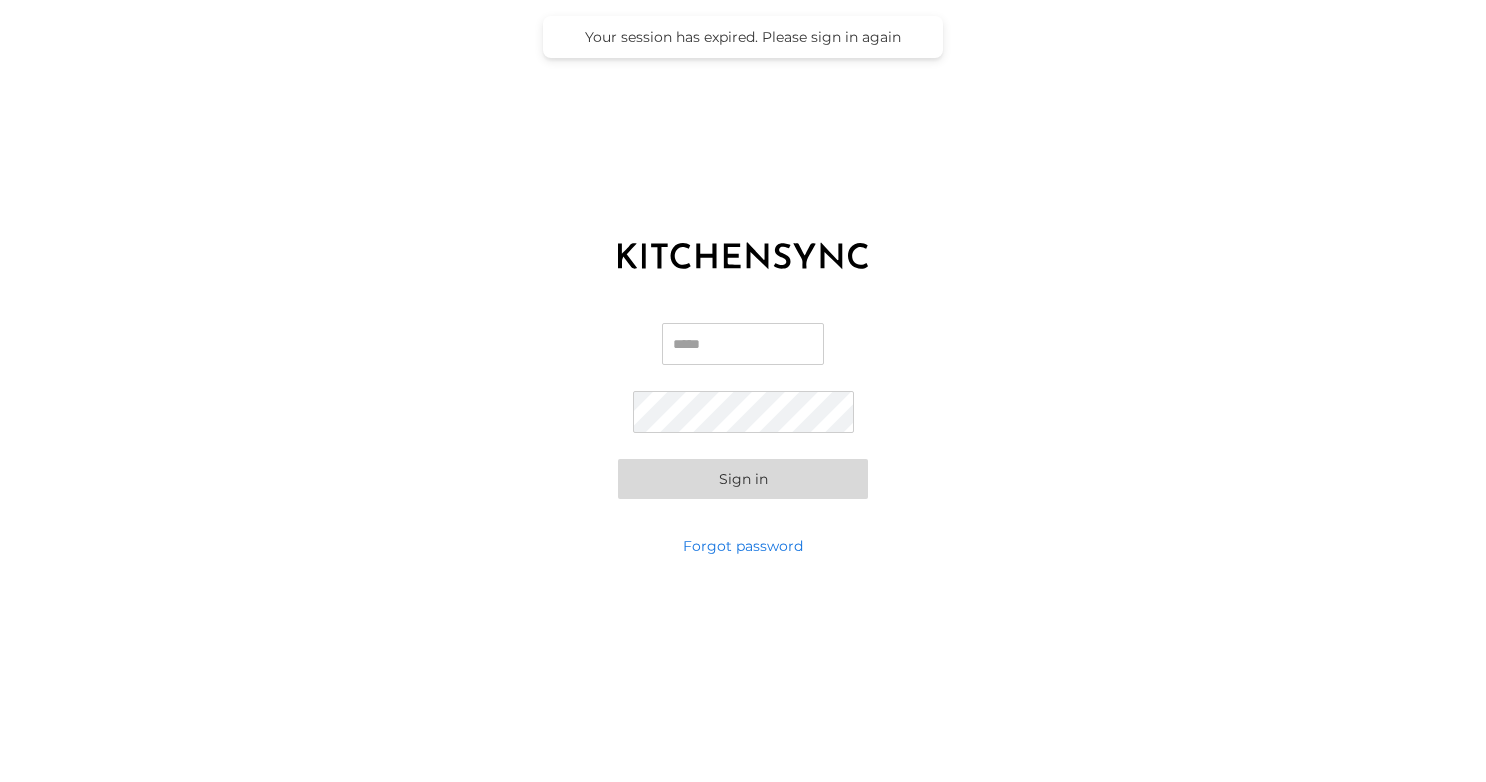 type on "**********" 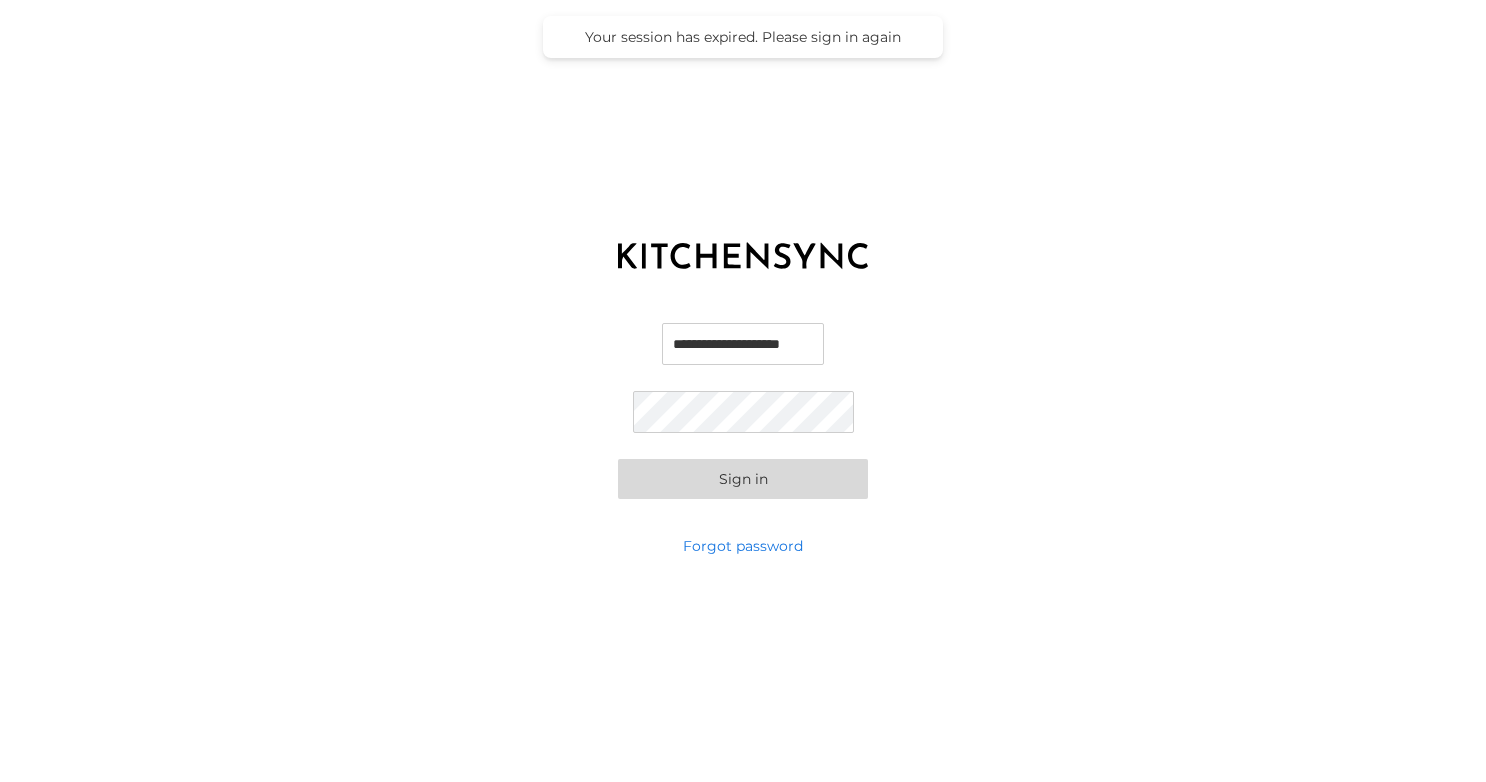 click on "Sign in" at bounding box center (743, 479) 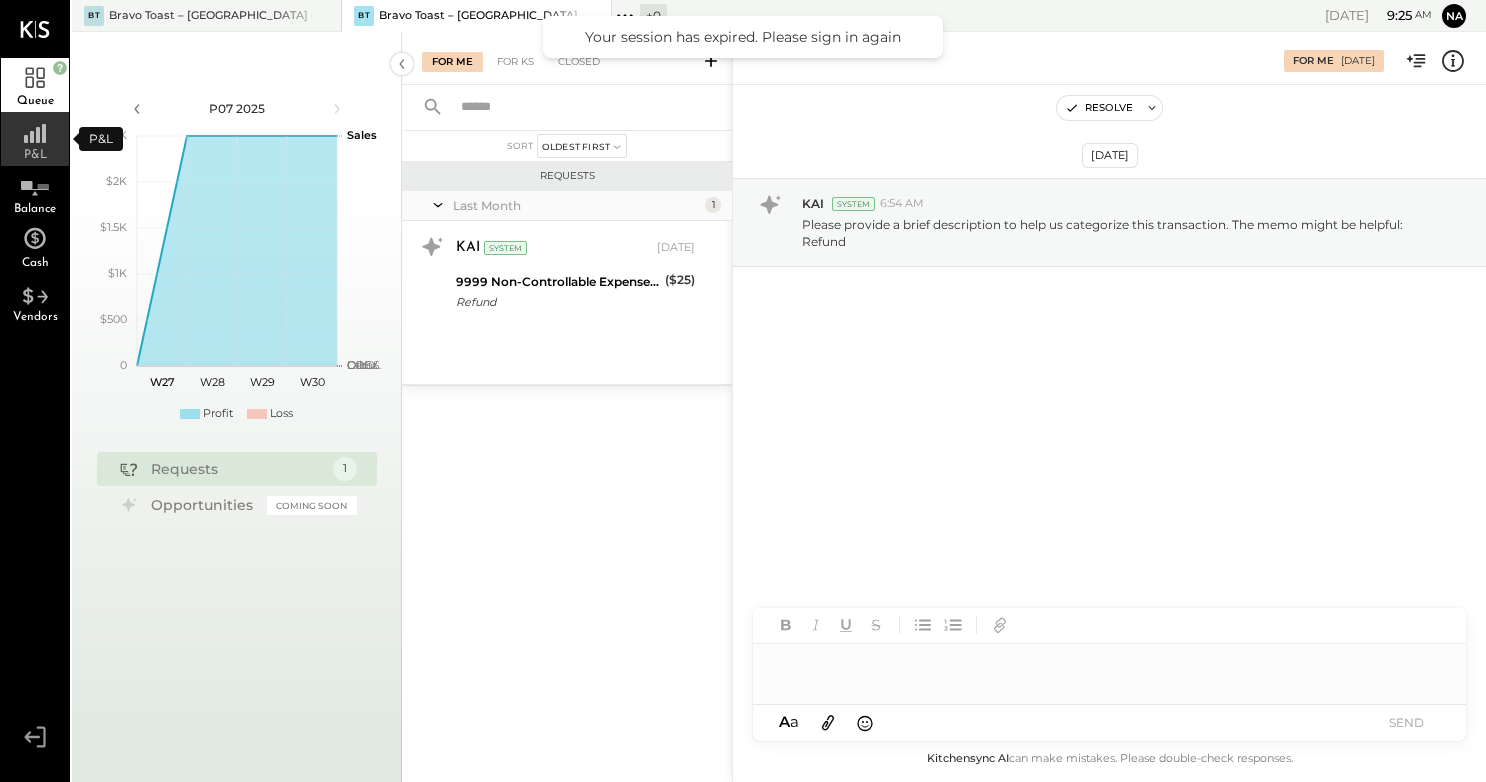click on "P&L" at bounding box center (35, 139) 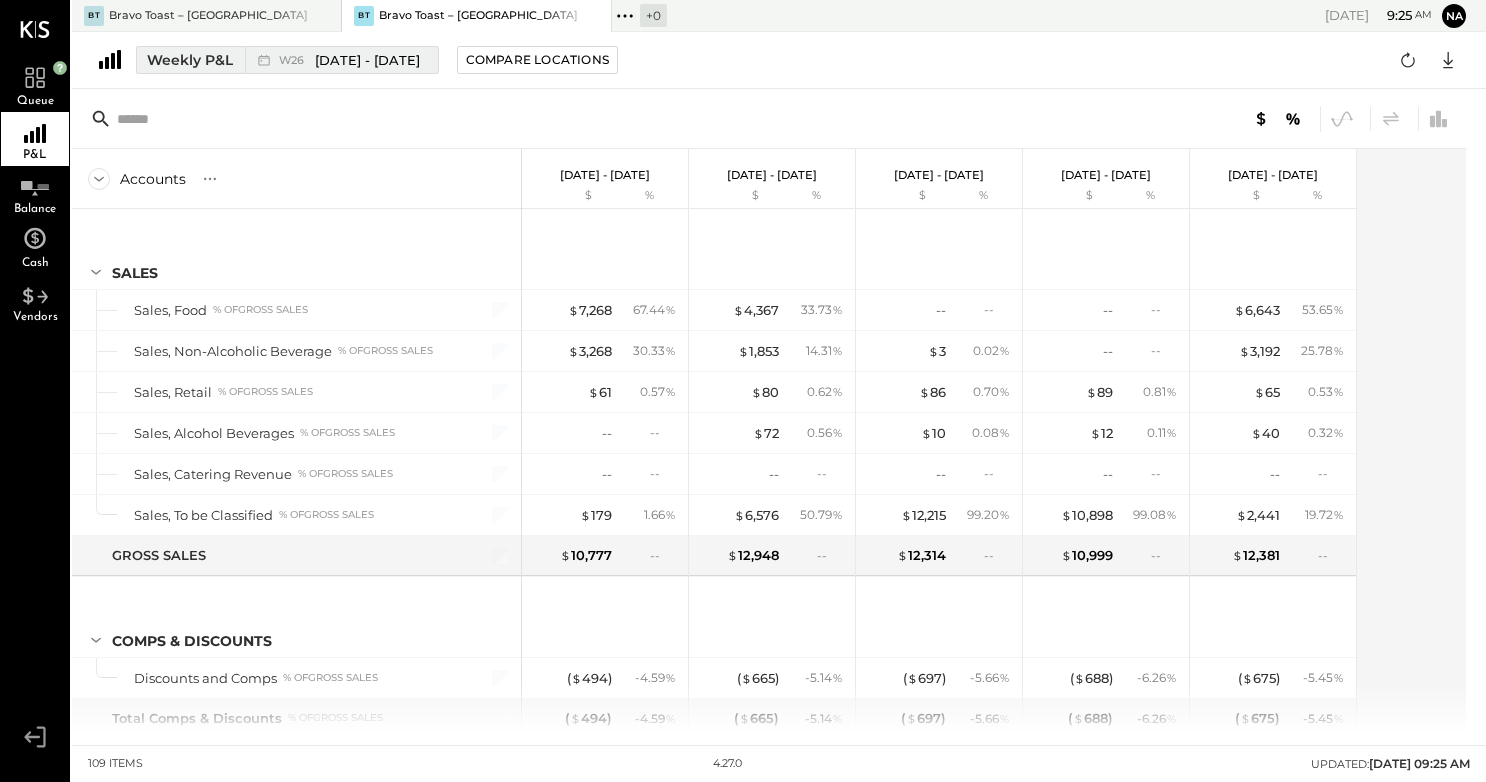 click on "[DATE] - [DATE]" at bounding box center (367, 60) 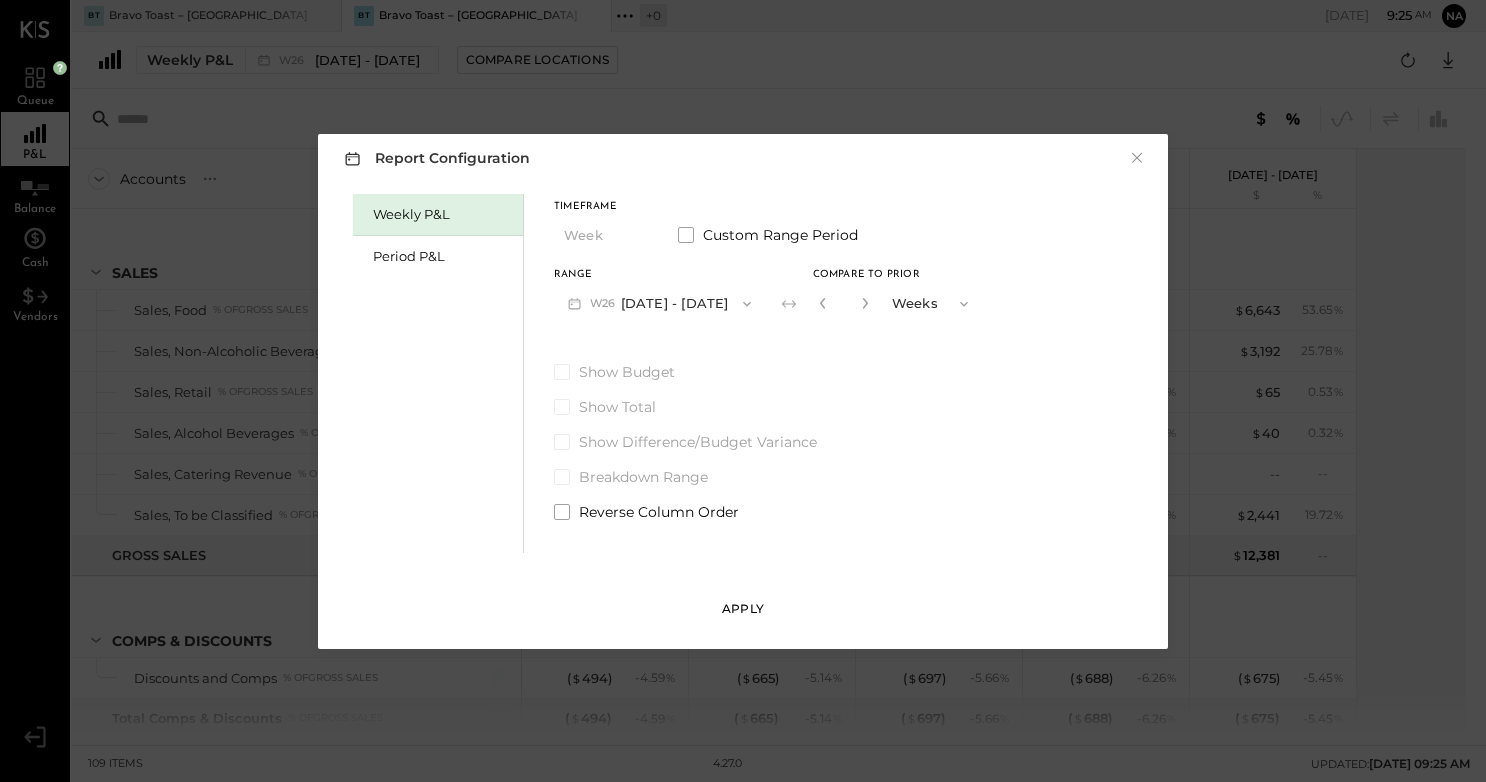 click on "Apply" at bounding box center [743, 608] 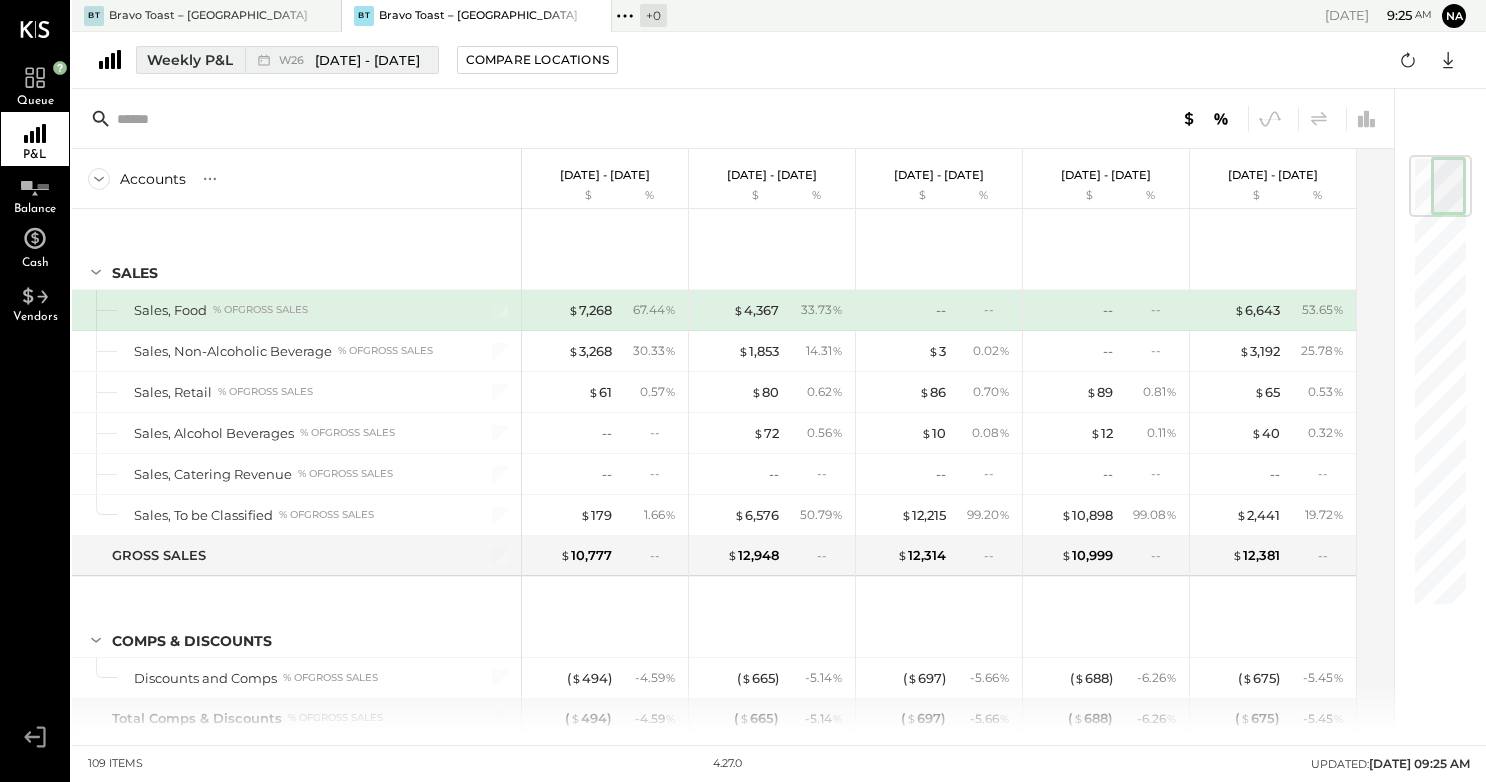 click on "[DATE] - [DATE]" at bounding box center (367, 60) 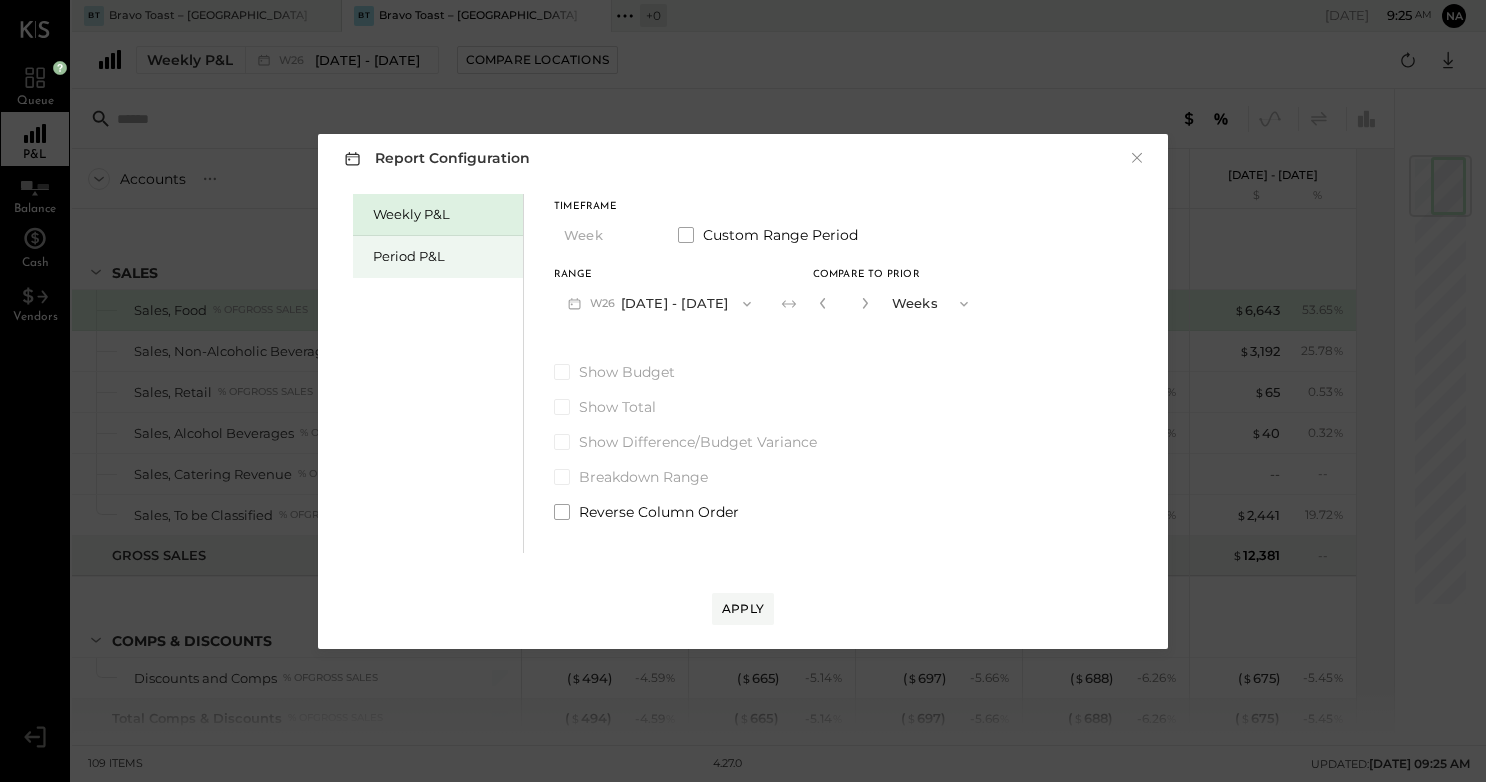 click on "Period P&L" at bounding box center [438, 257] 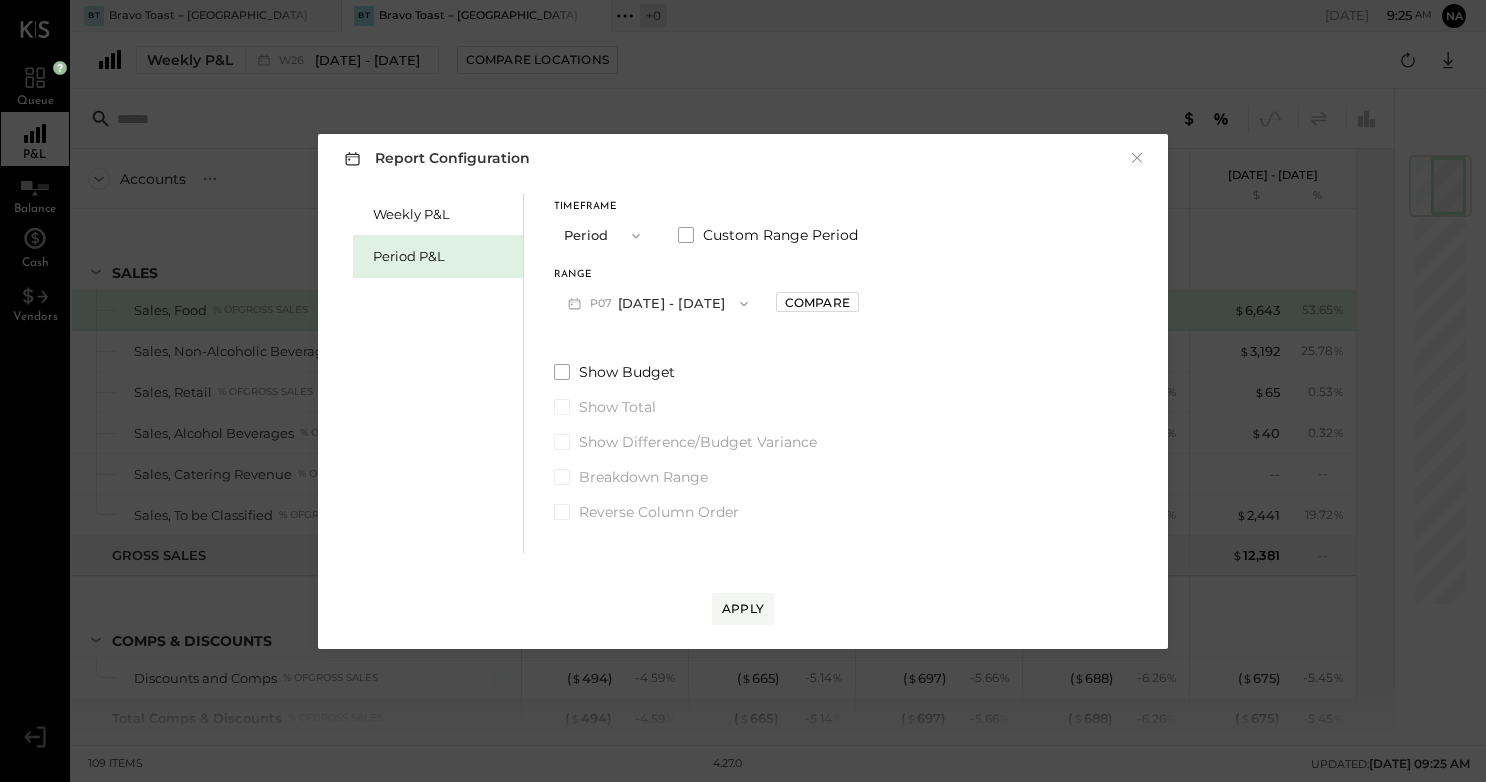 click on "P07 [DATE] - [DATE]" at bounding box center (658, 303) 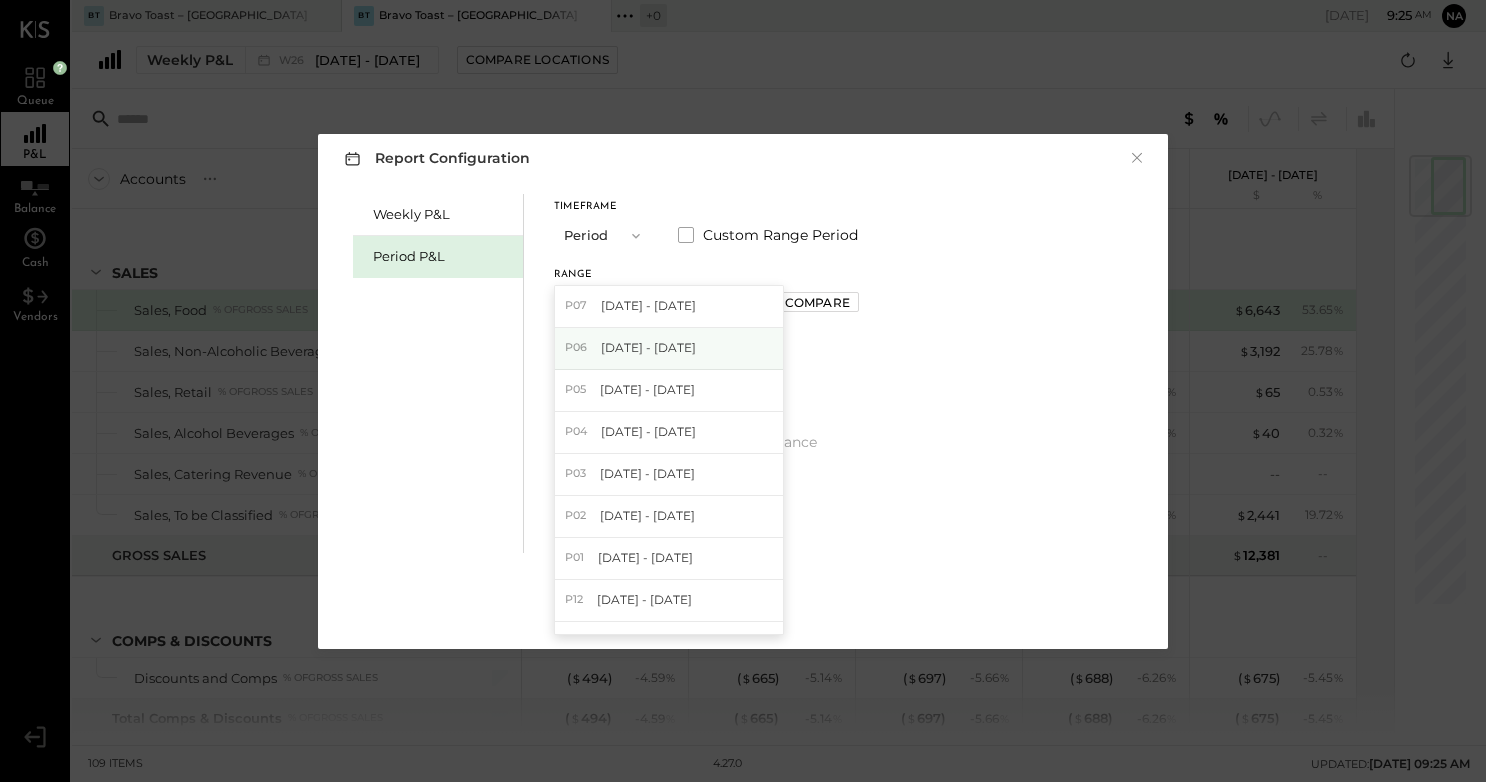 click on "[DATE] - [DATE]" at bounding box center (648, 347) 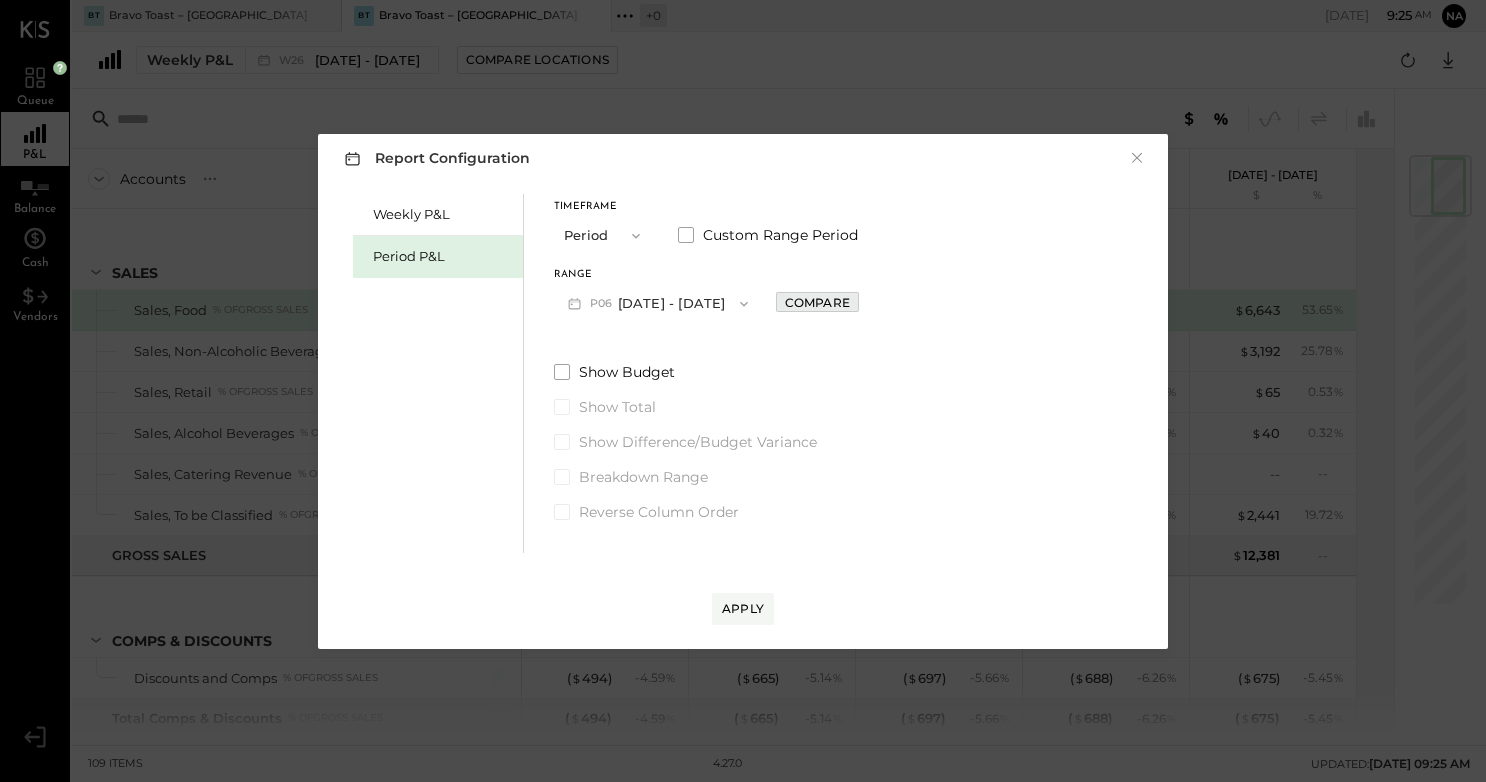 click on "Compare" at bounding box center (817, 302) 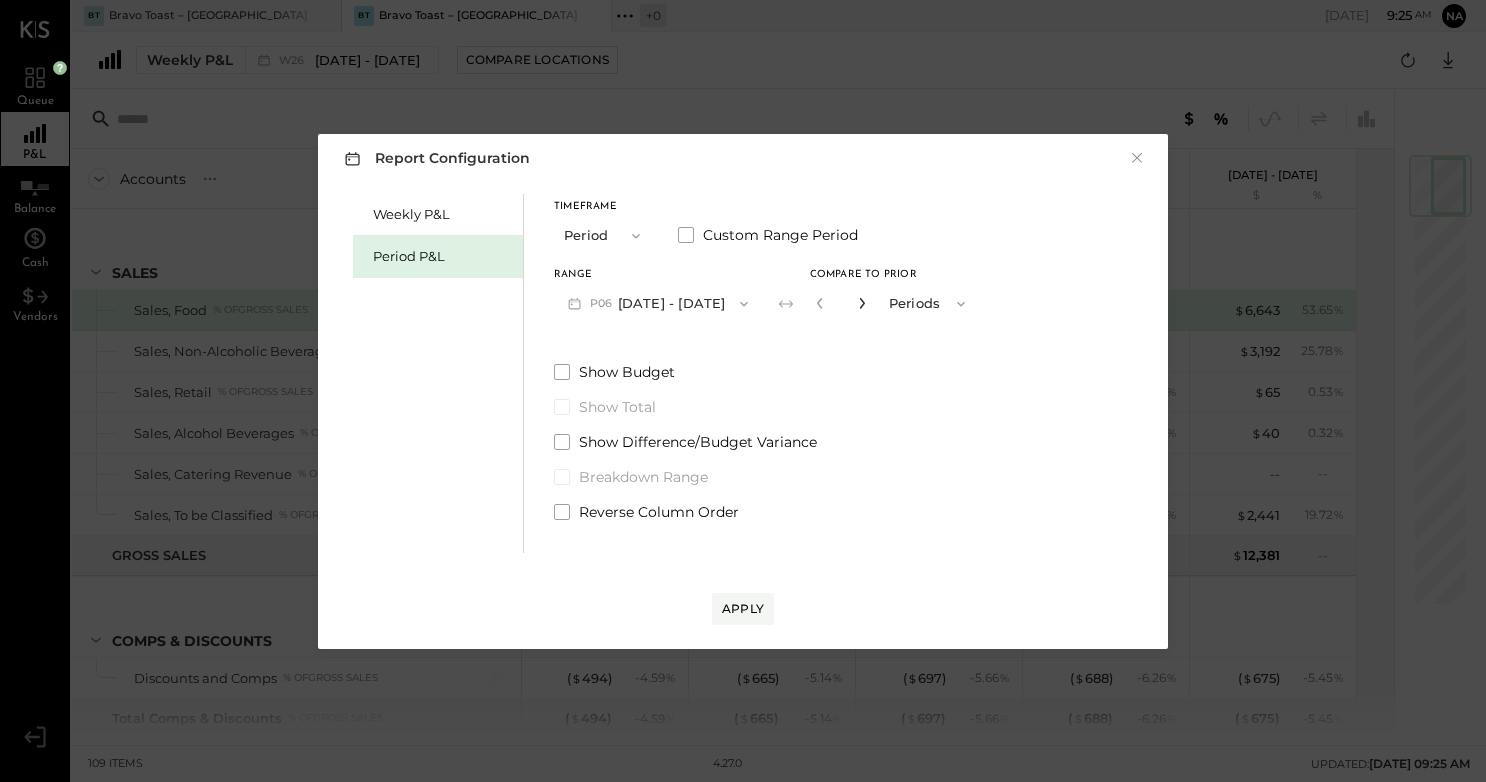click 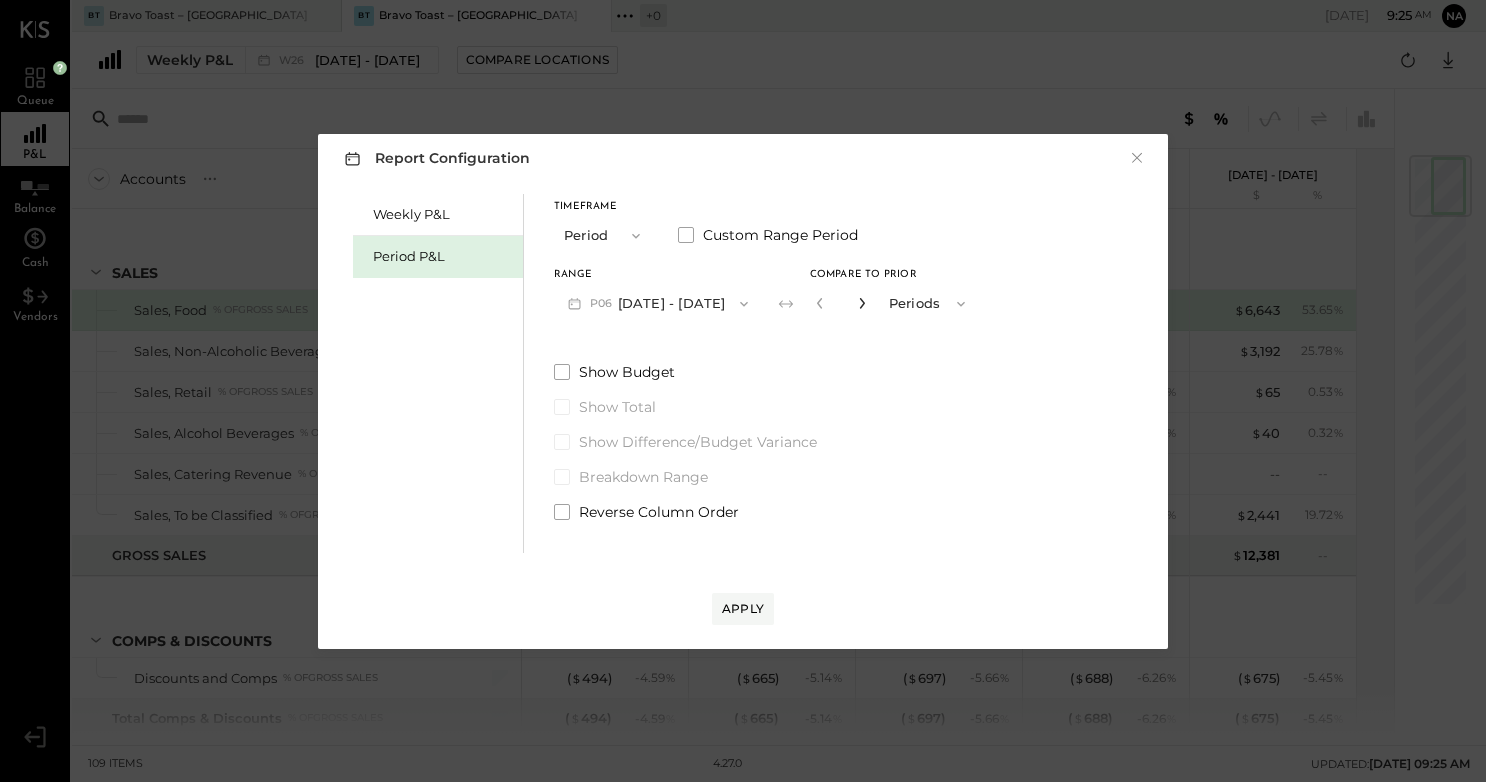 click 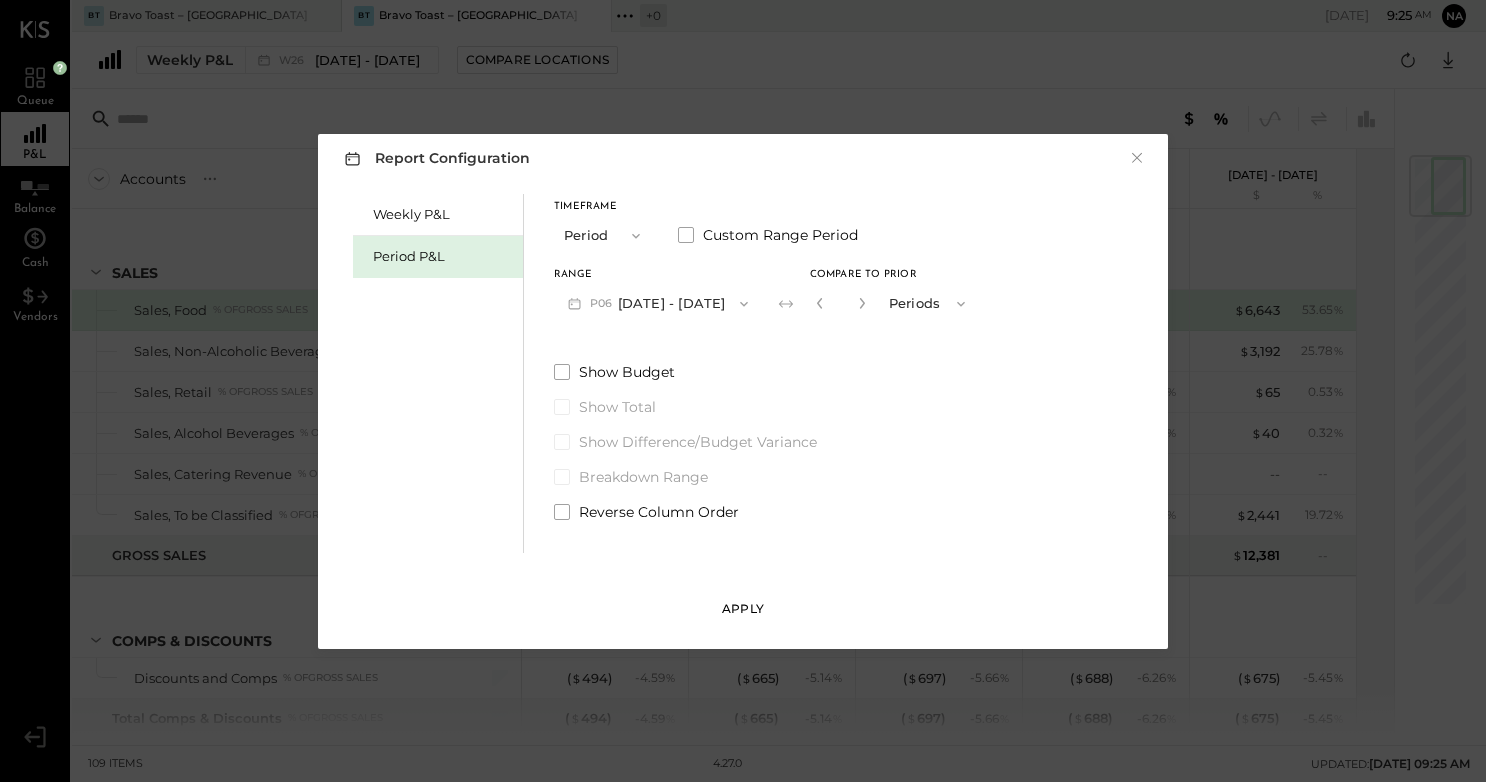 click on "Apply" at bounding box center [743, 608] 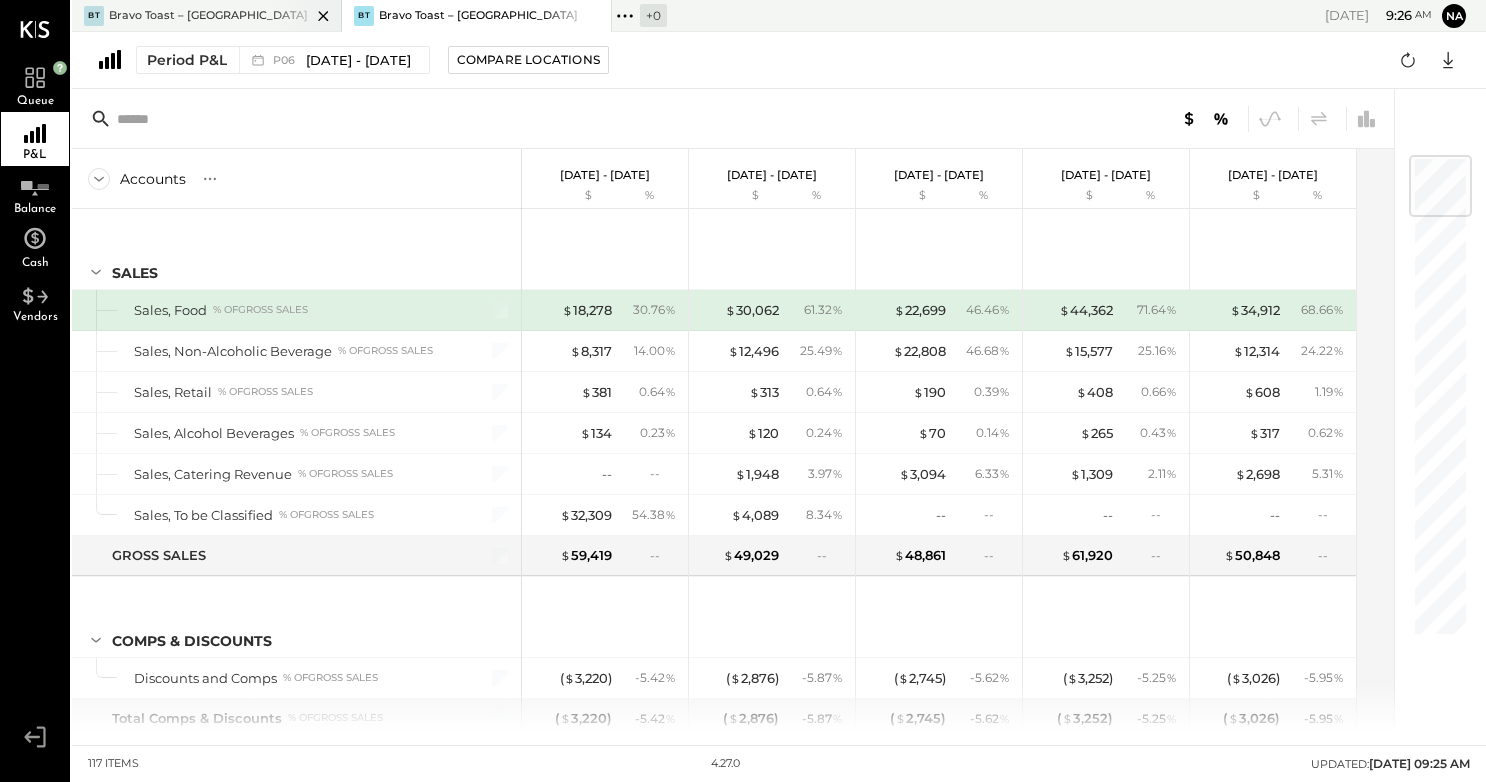click on "[PERSON_NAME] Toast – [GEOGRAPHIC_DATA]" at bounding box center [191, 16] 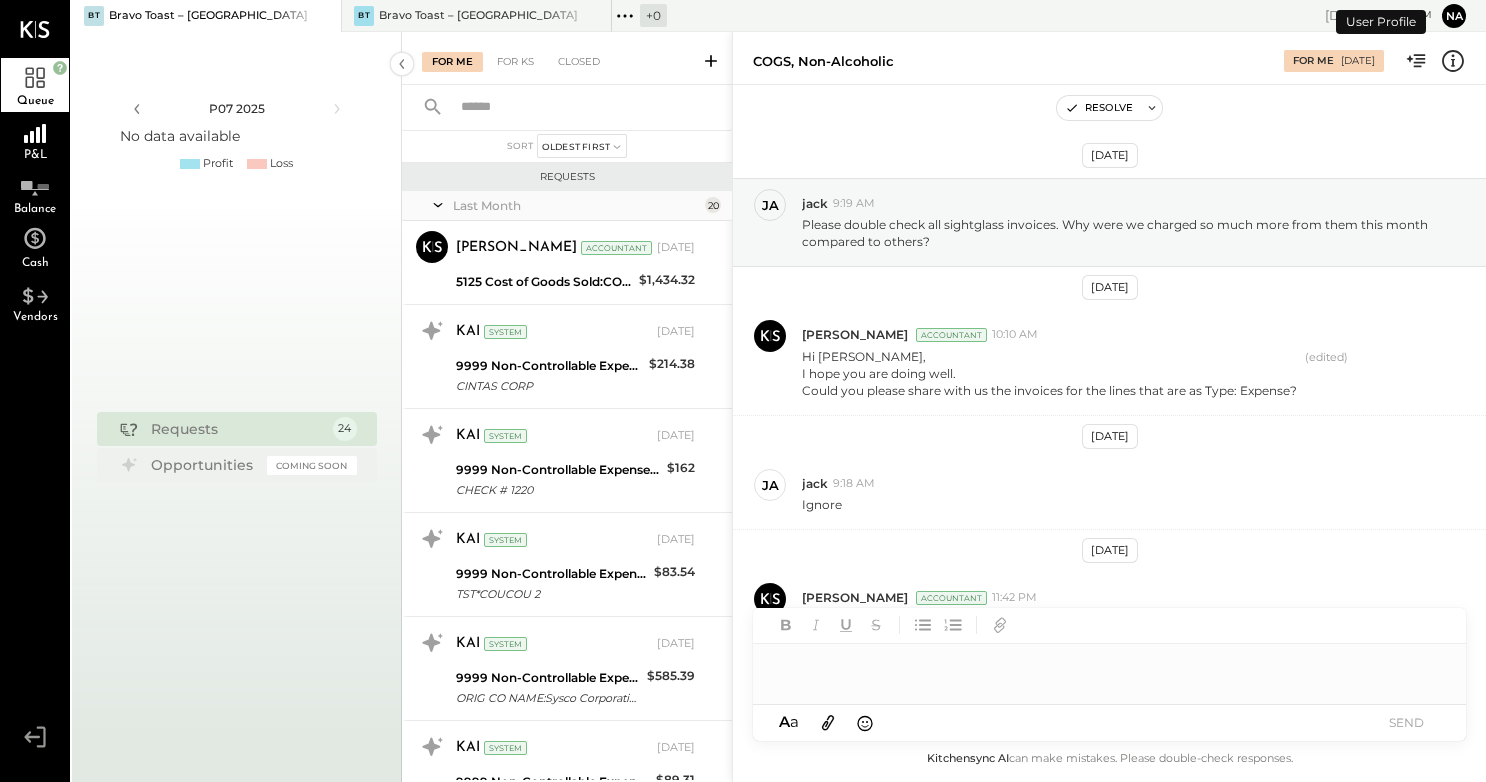 scroll, scrollTop: 125, scrollLeft: 0, axis: vertical 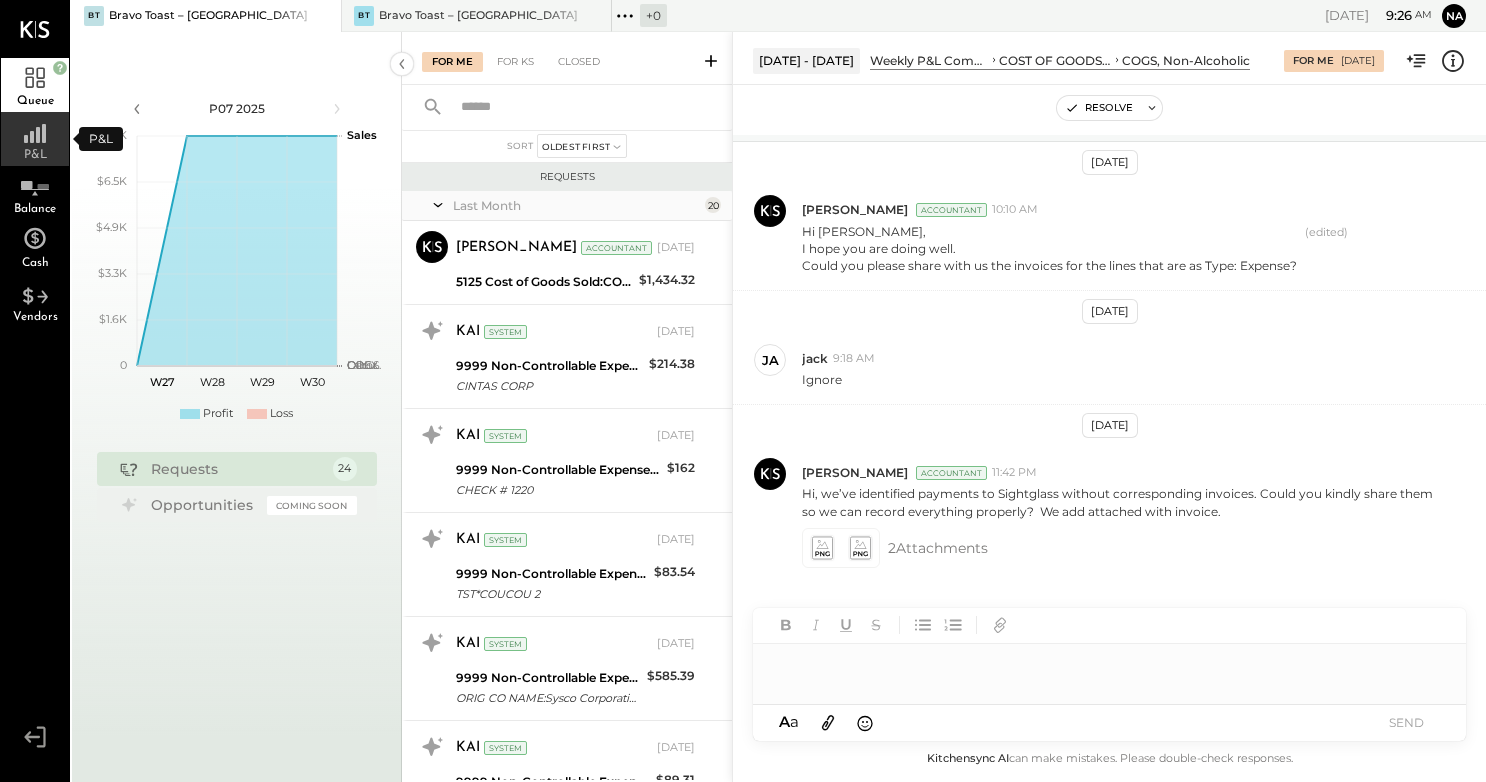 click 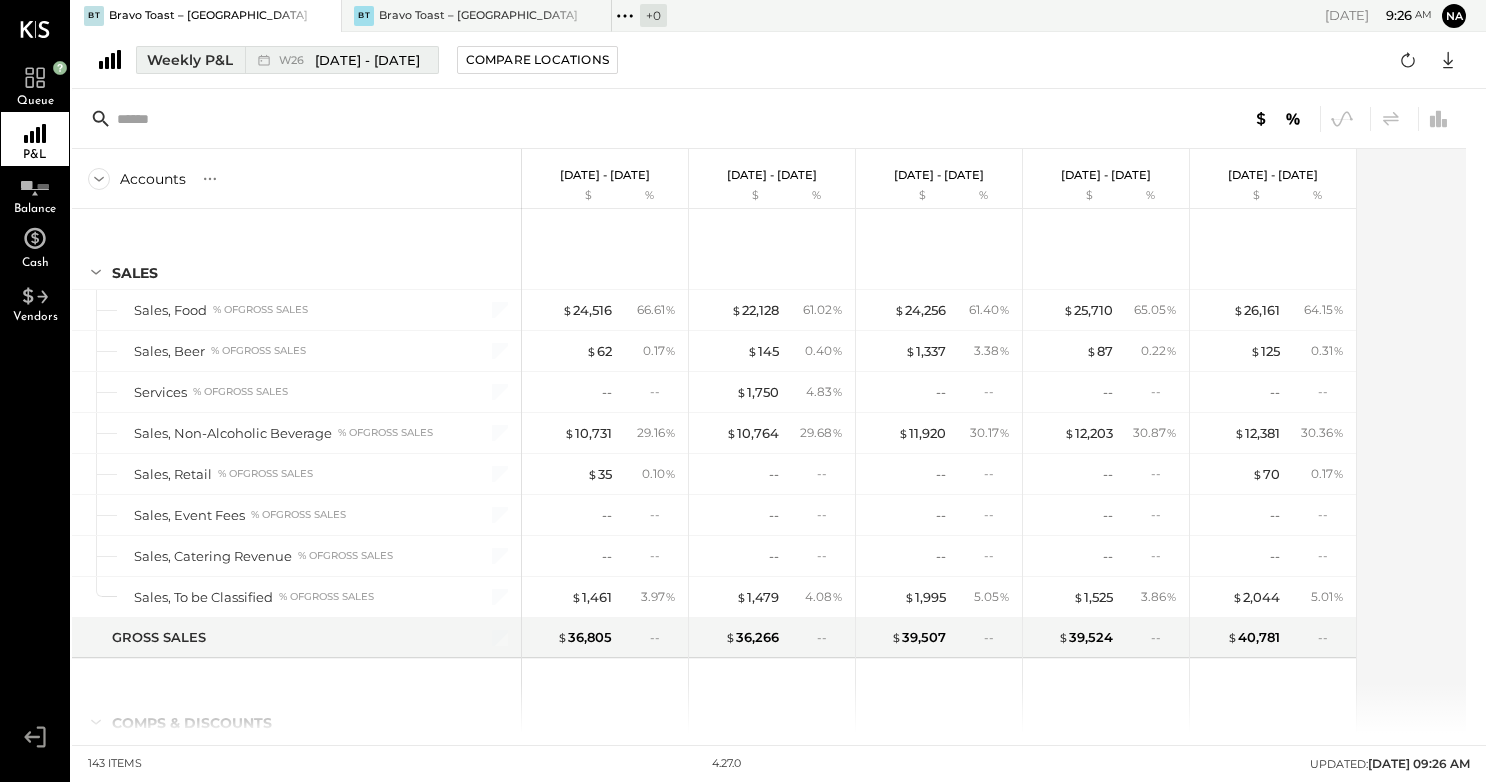 click on "Weekly P&L" at bounding box center [190, 60] 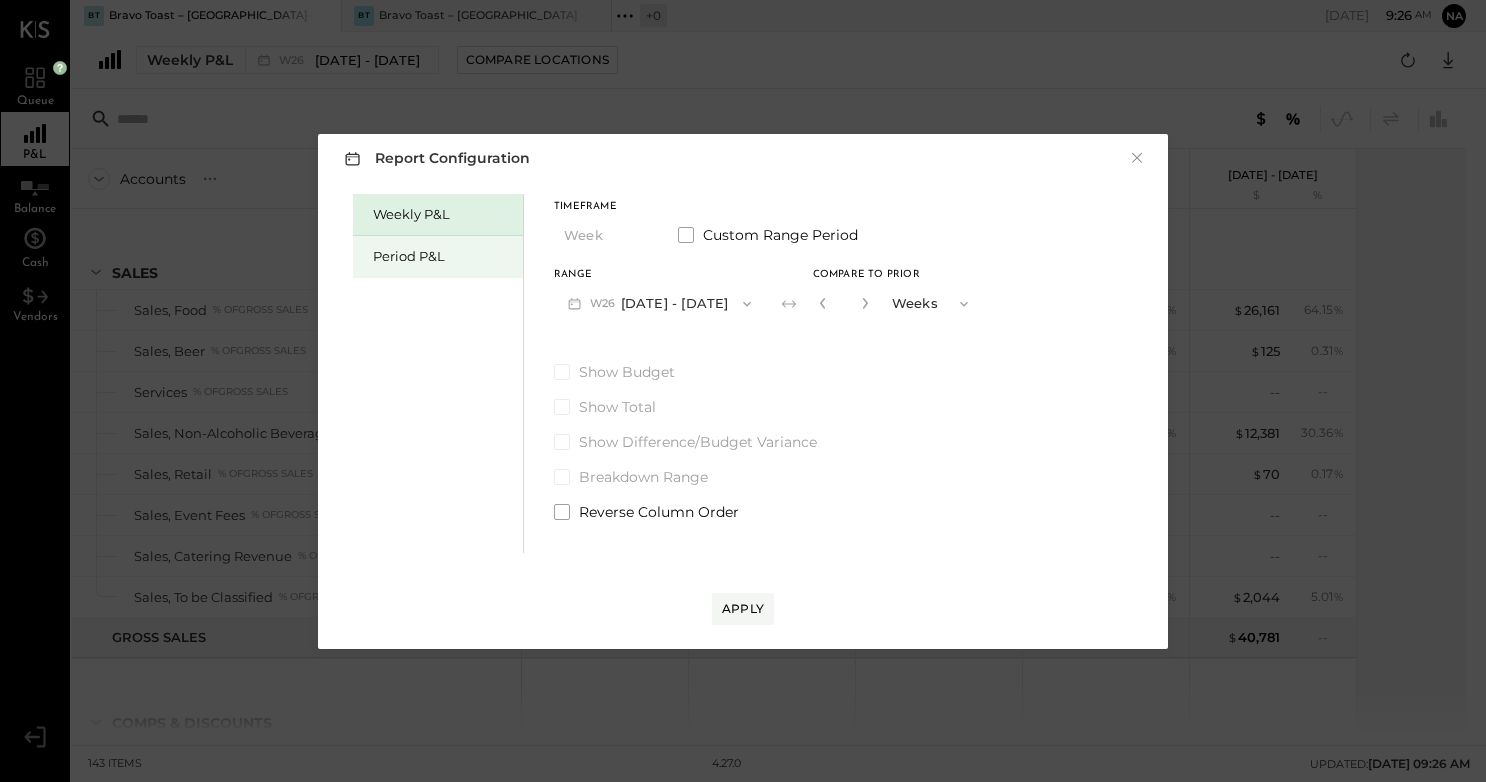 click on "Period P&L" at bounding box center [443, 256] 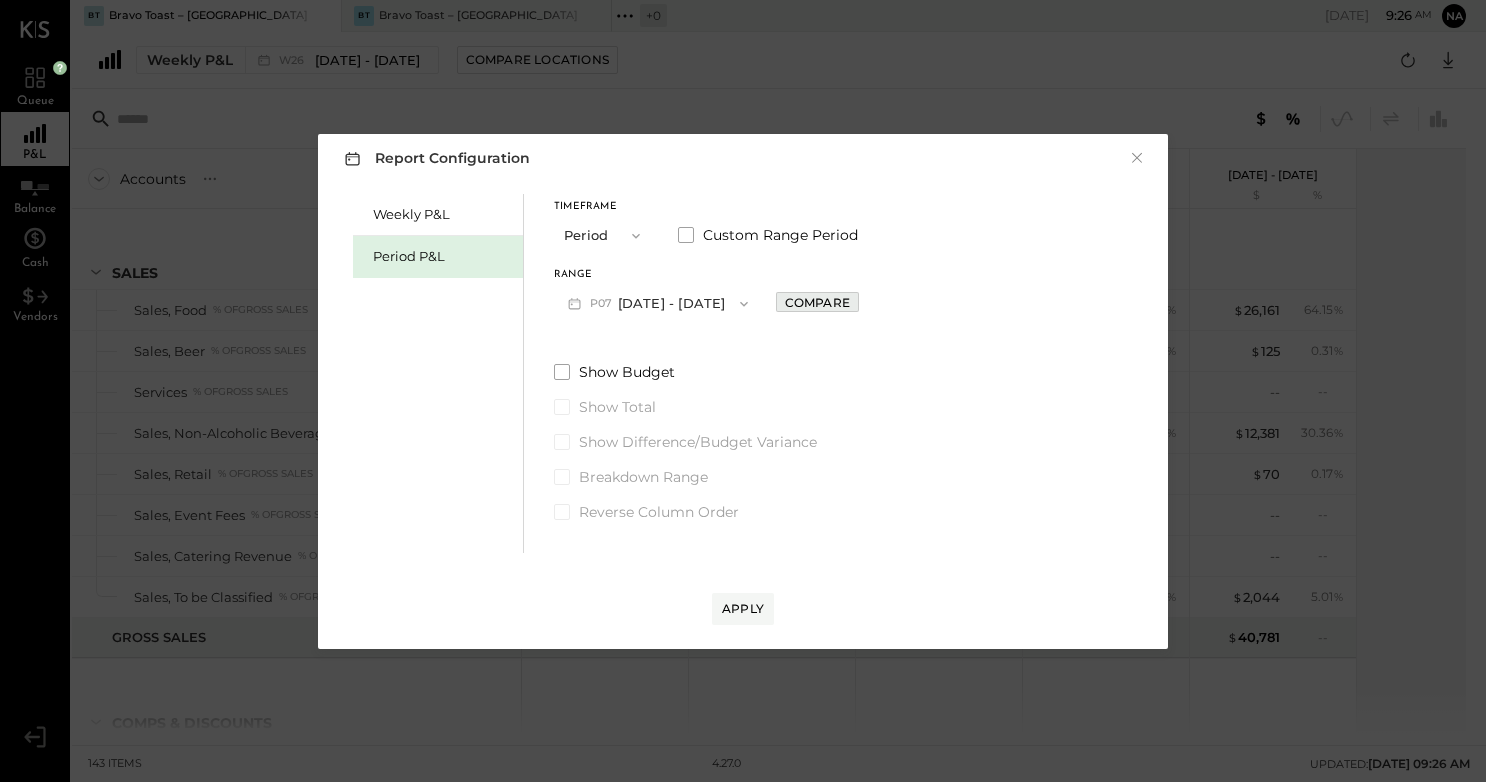 click on "Compare" at bounding box center [817, 302] 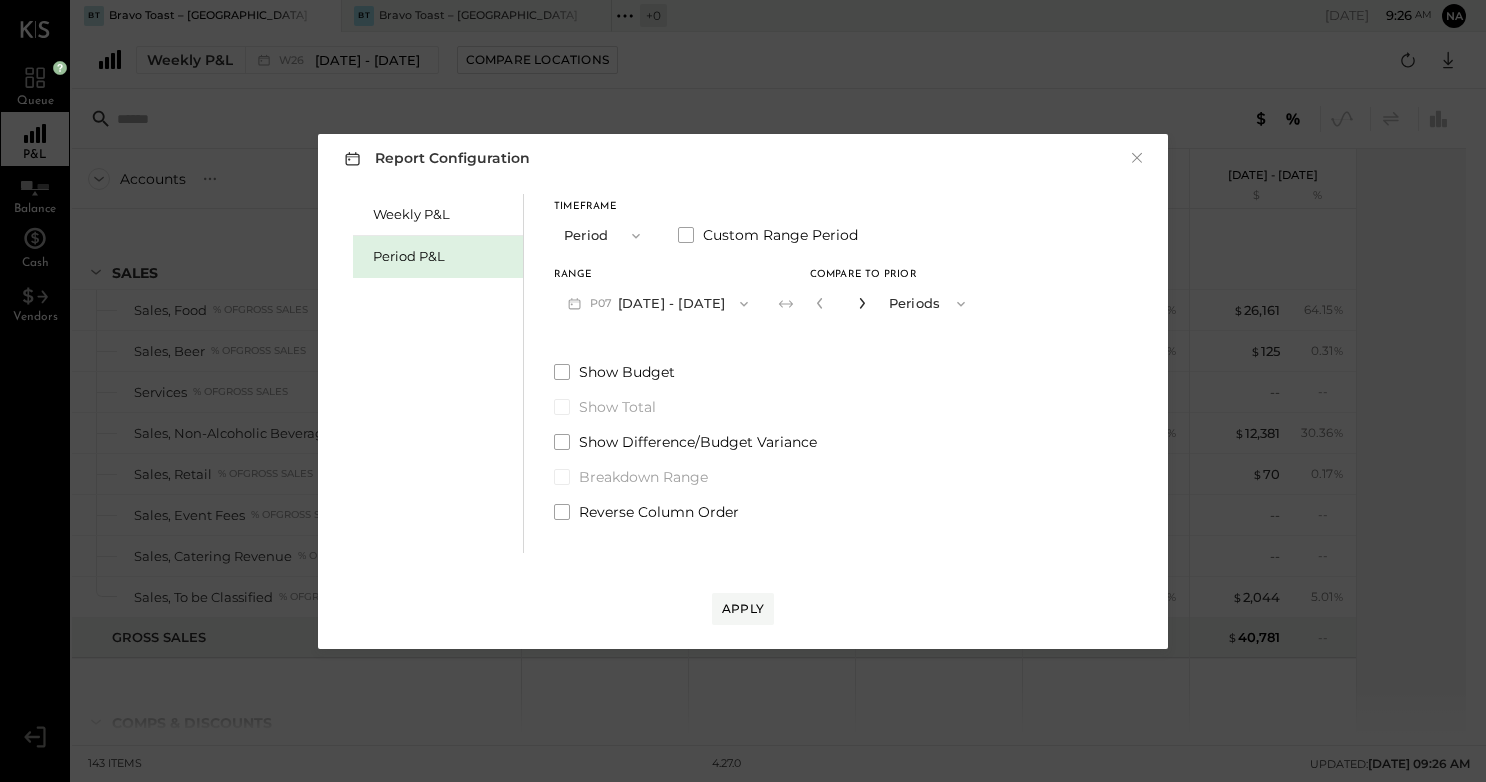 click 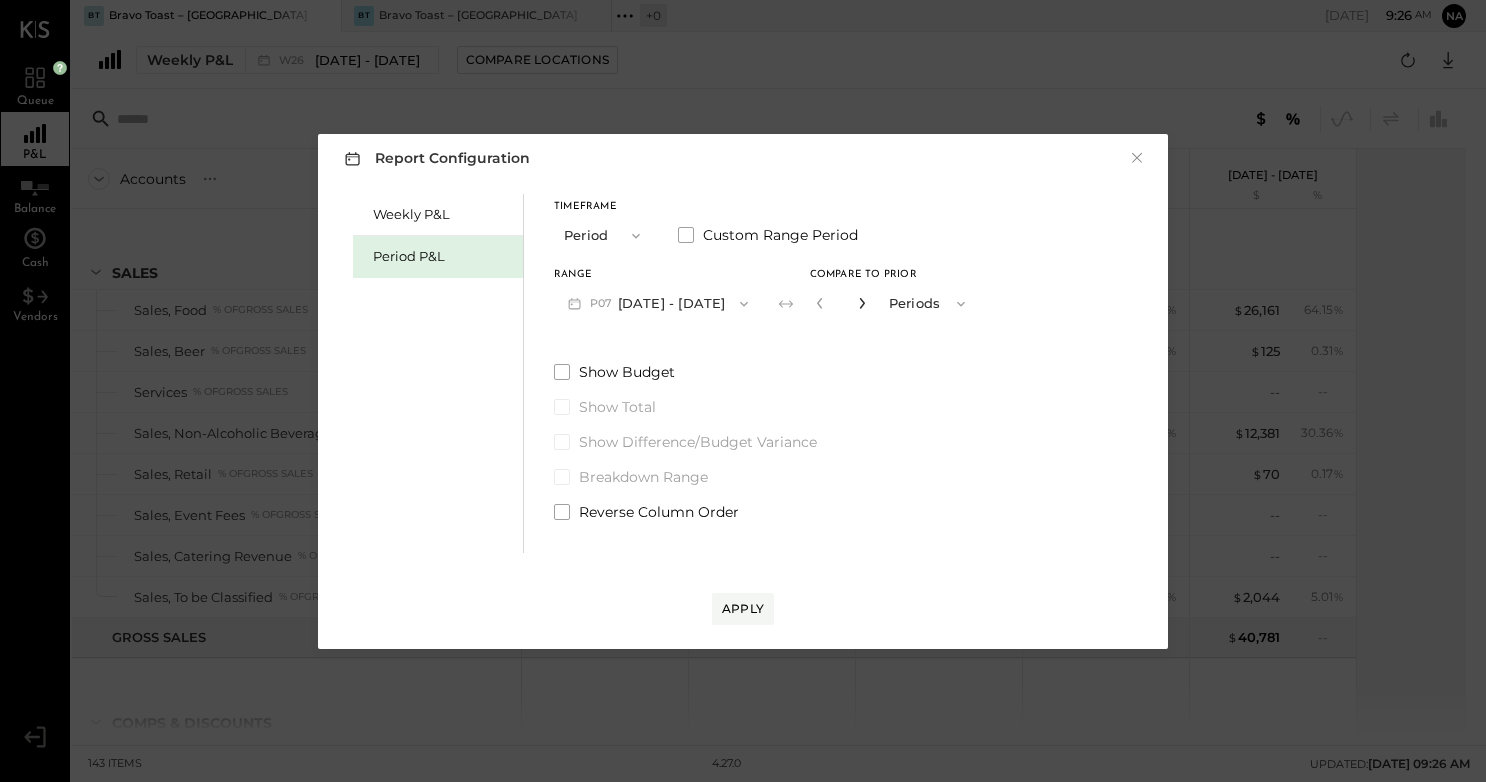 click 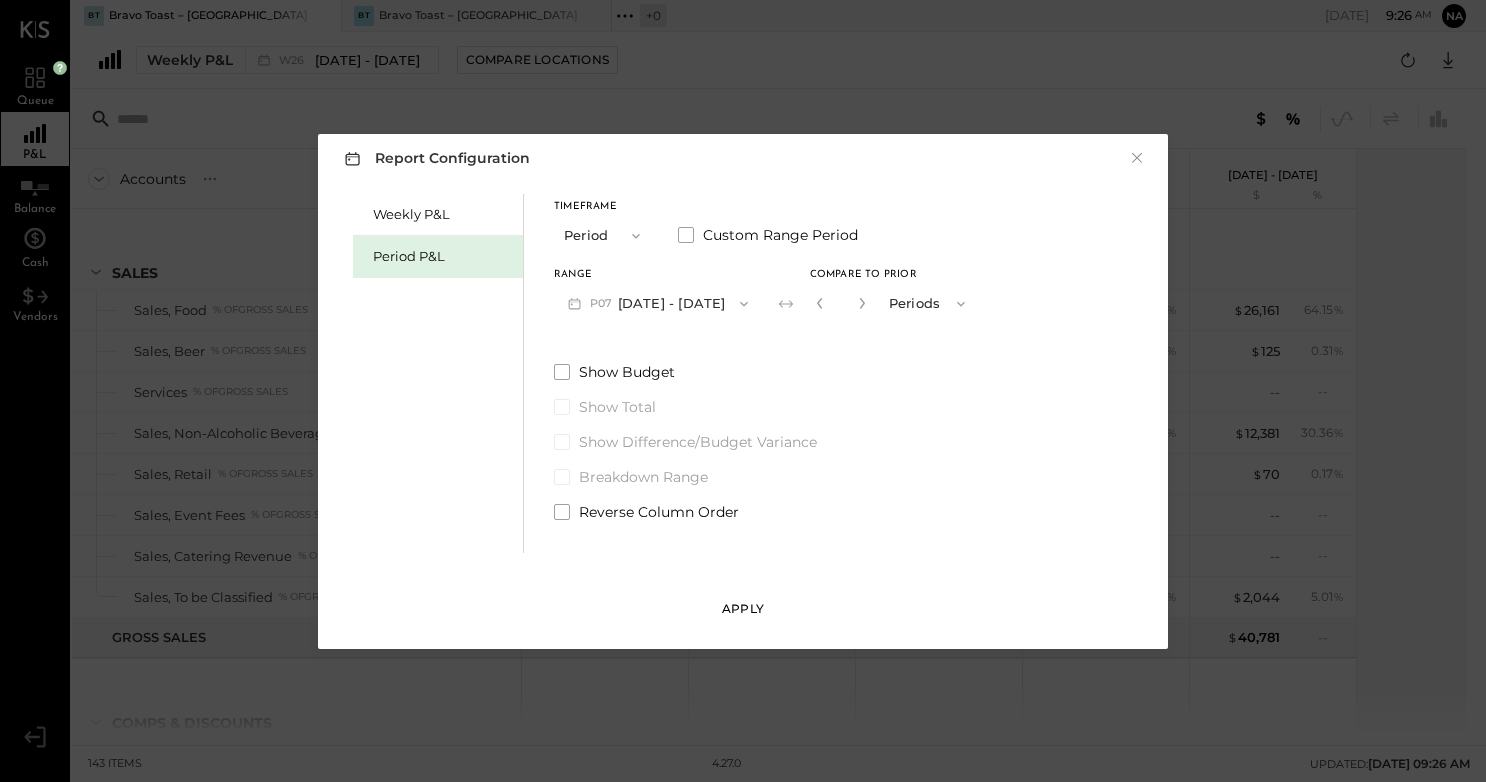 click on "Apply" at bounding box center [743, 608] 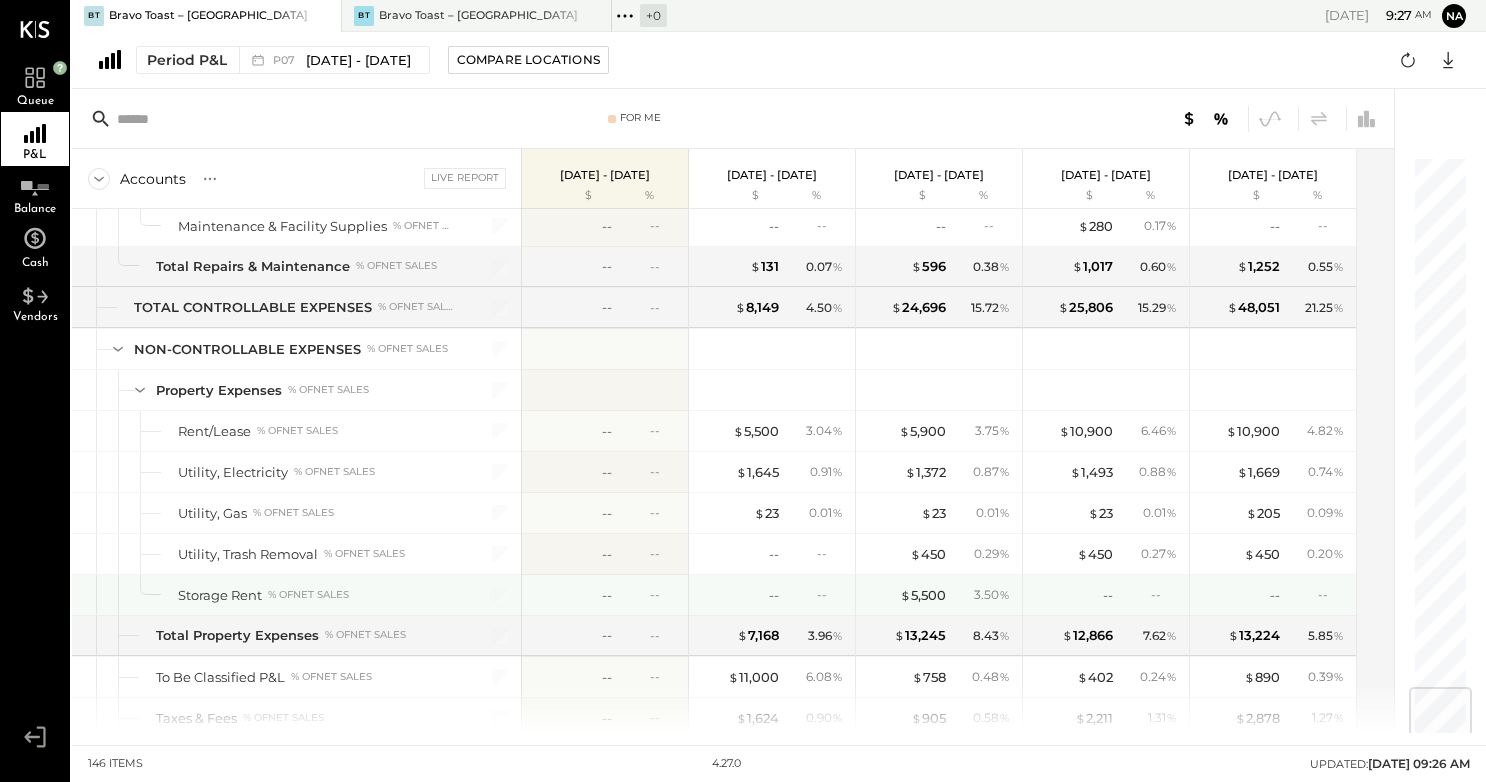 scroll, scrollTop: 4727, scrollLeft: 0, axis: vertical 